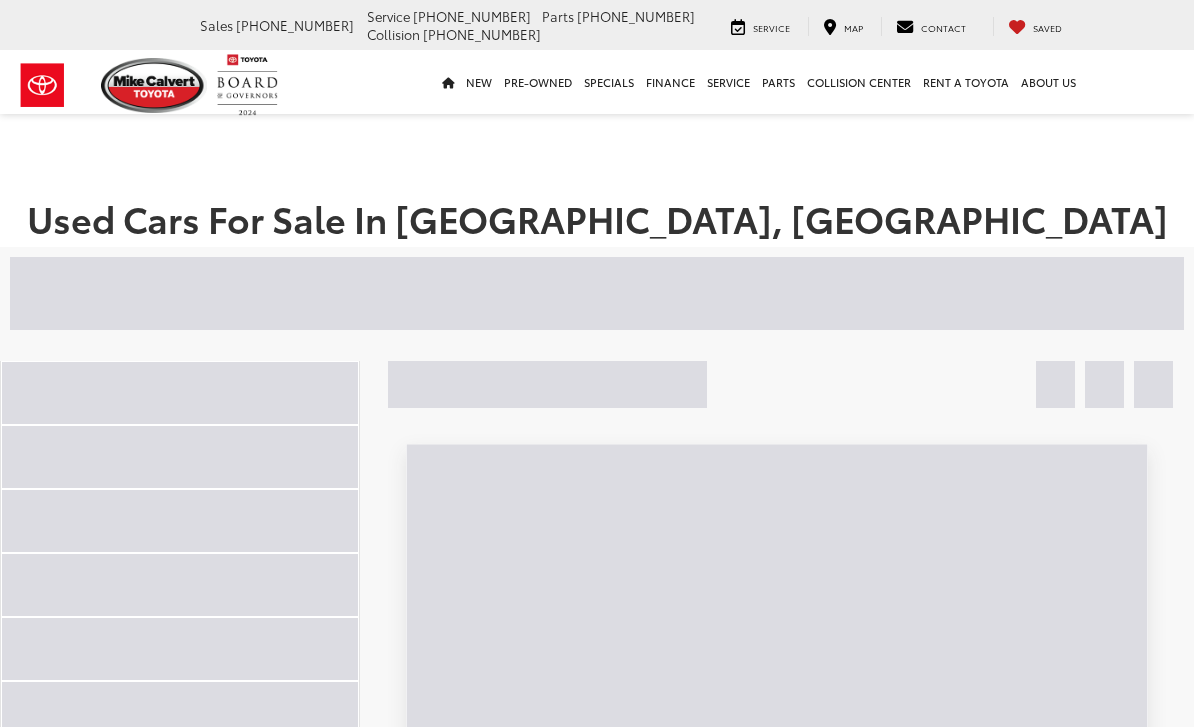 scroll, scrollTop: 0, scrollLeft: 0, axis: both 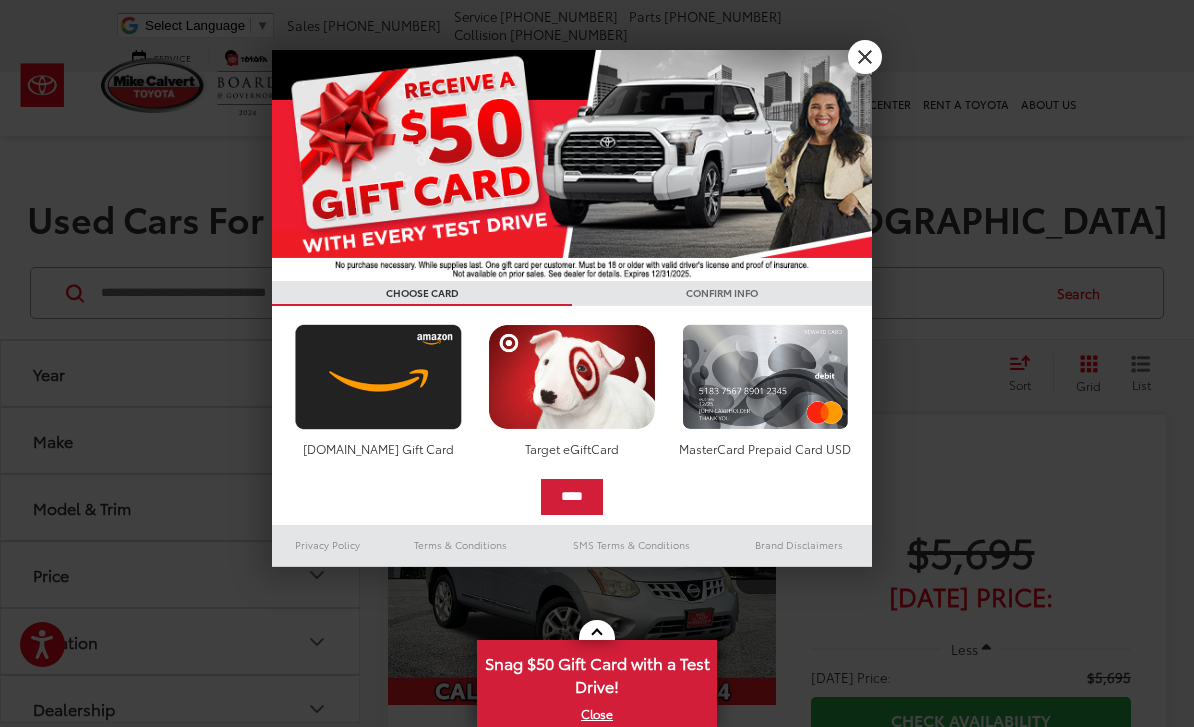click on "X" at bounding box center (865, 57) 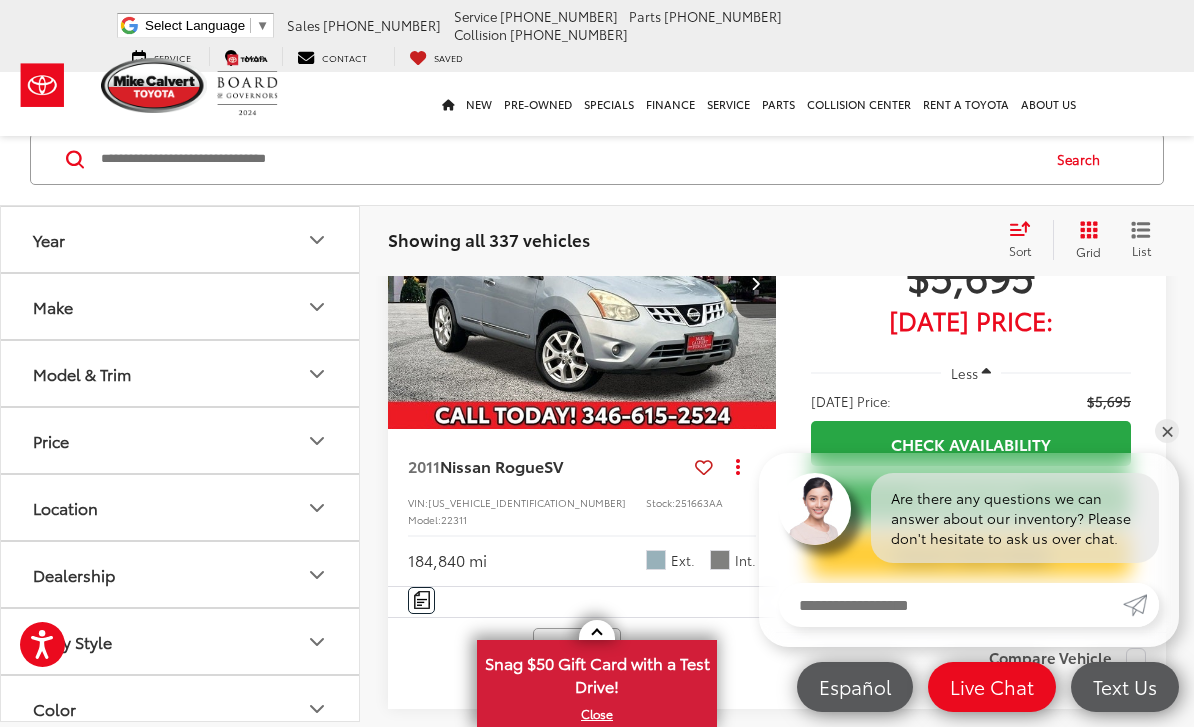 scroll, scrollTop: 277, scrollLeft: 0, axis: vertical 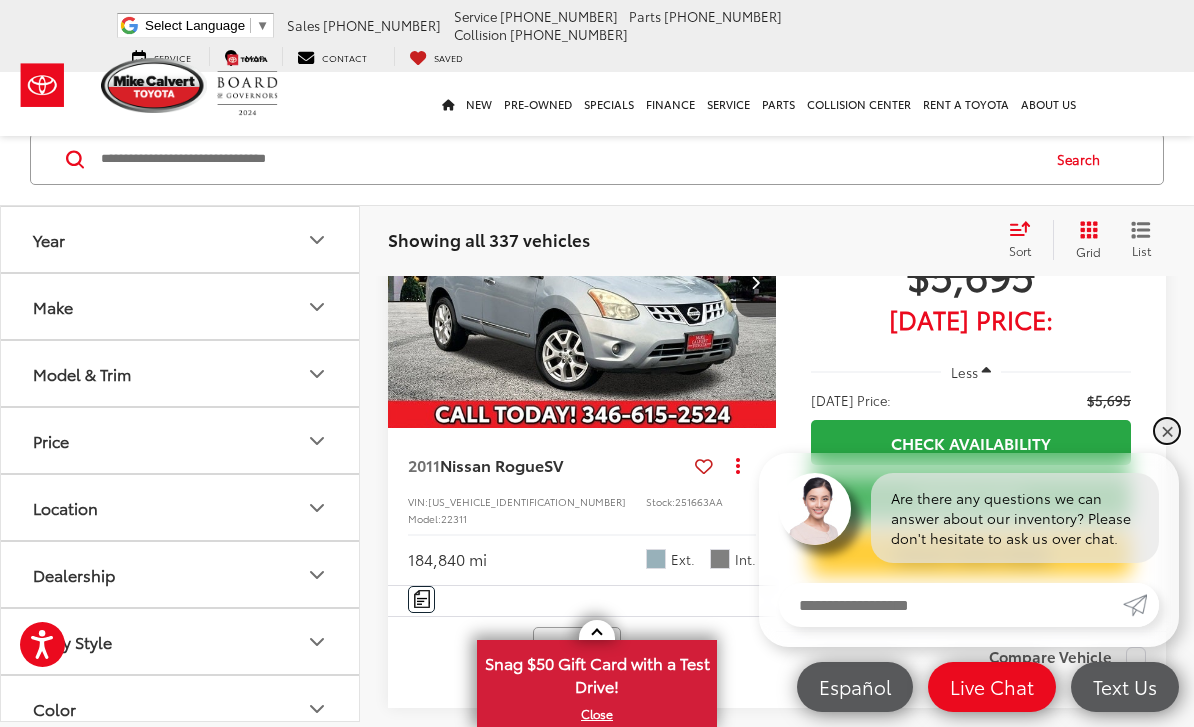click on "✕" at bounding box center (1167, 431) 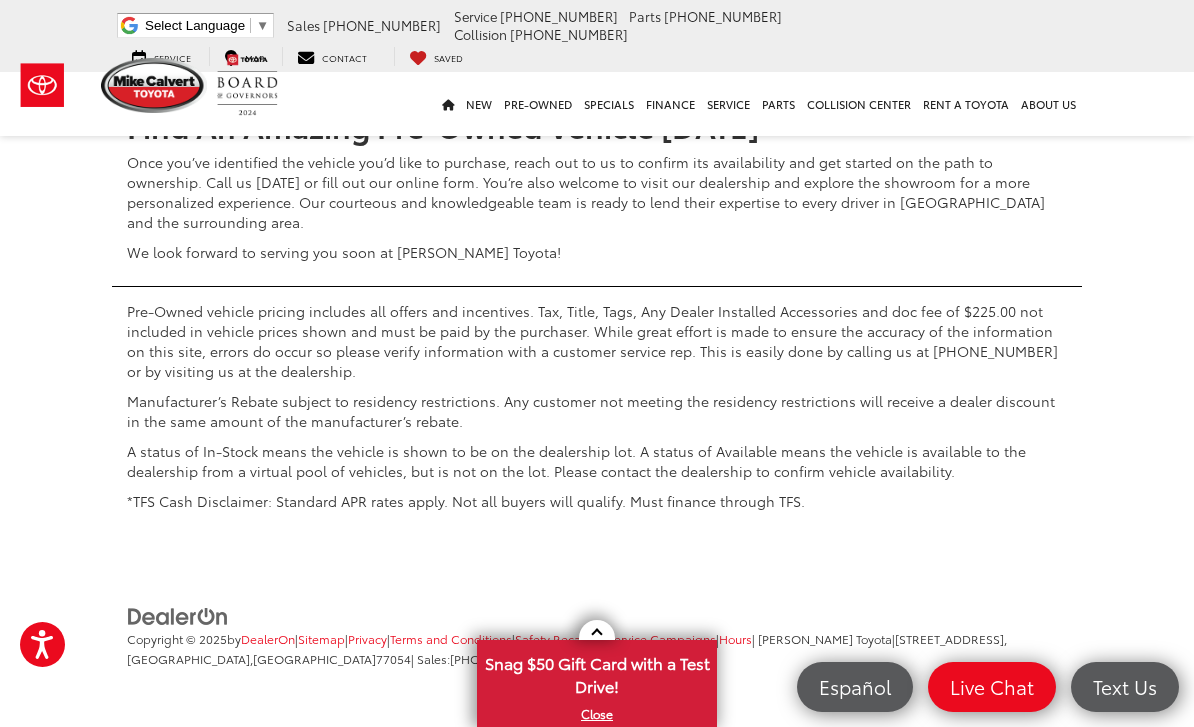 scroll, scrollTop: 8283, scrollLeft: 0, axis: vertical 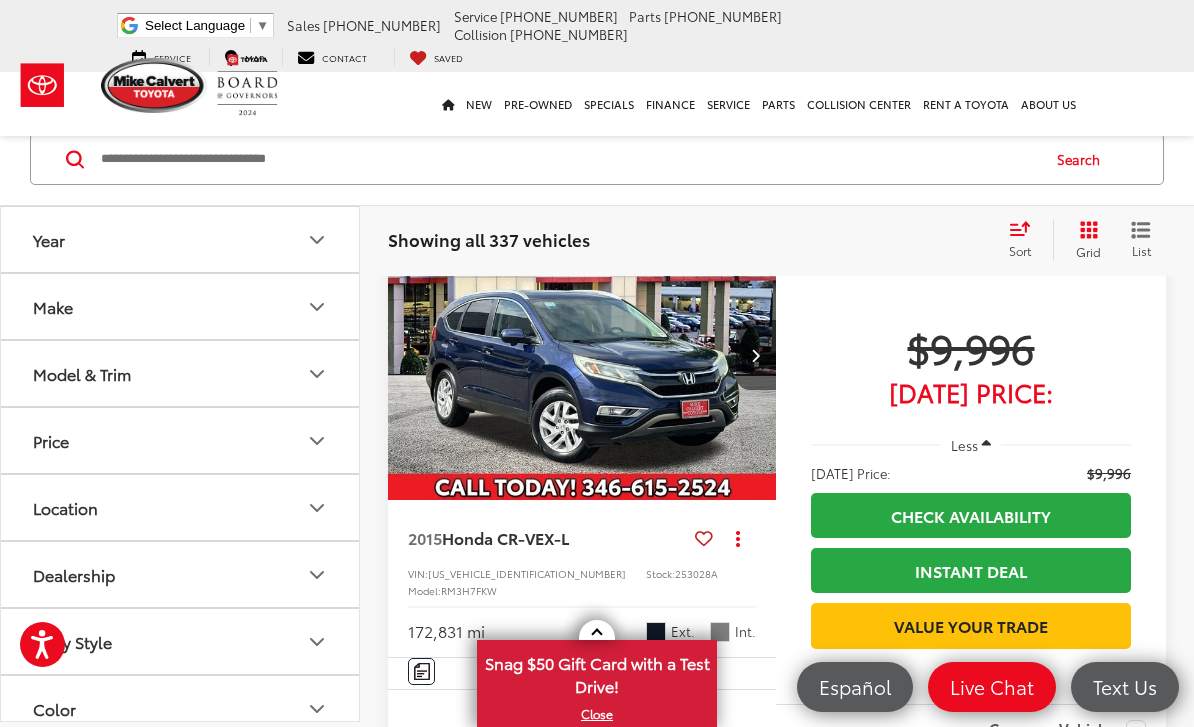 click on "Check Availability" at bounding box center [971, -97] 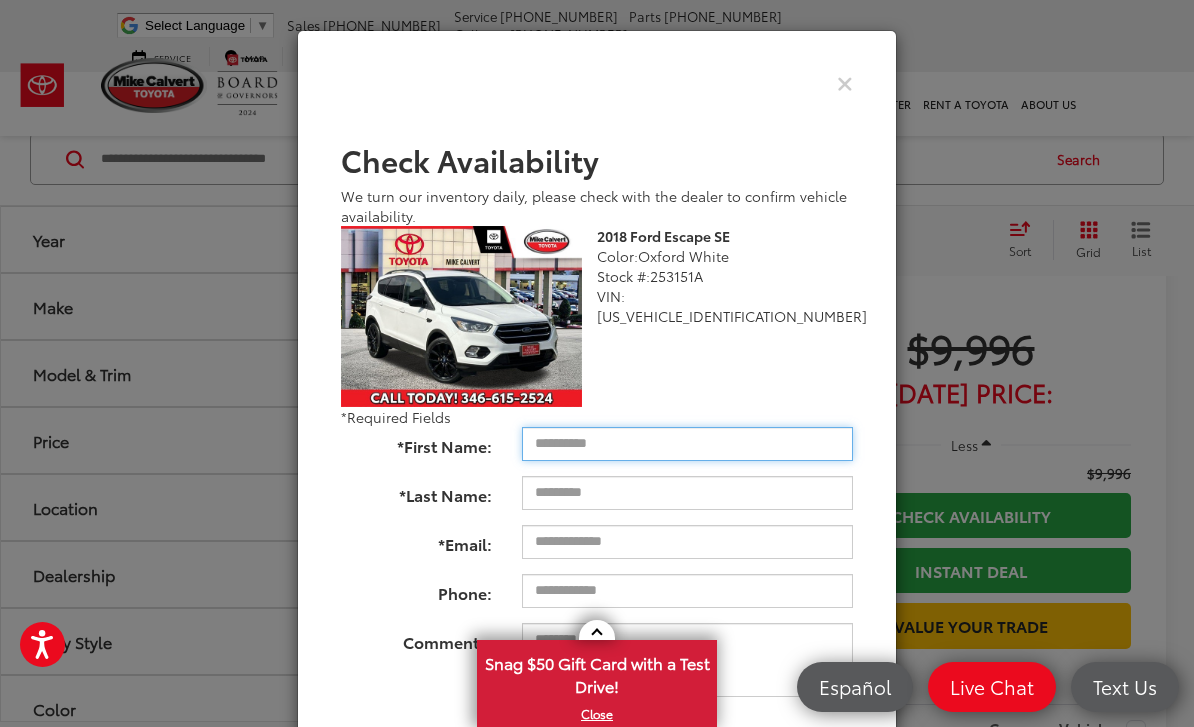 click on "*First Name:" at bounding box center [687, 444] 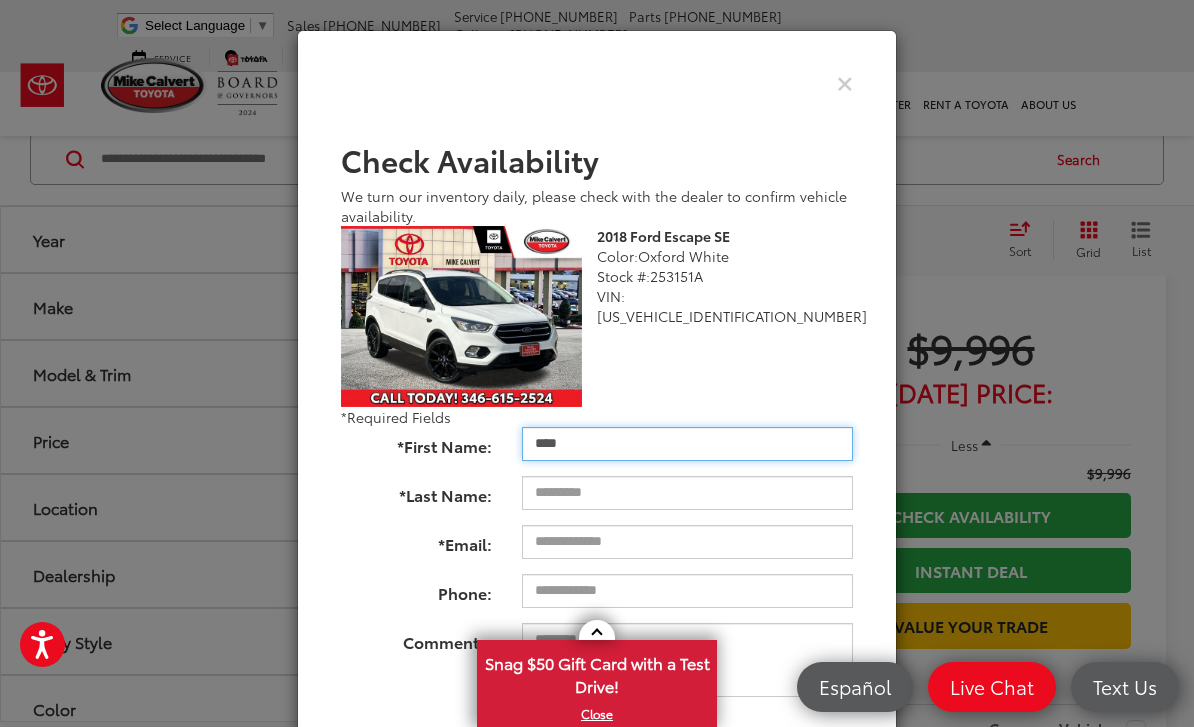 type on "****" 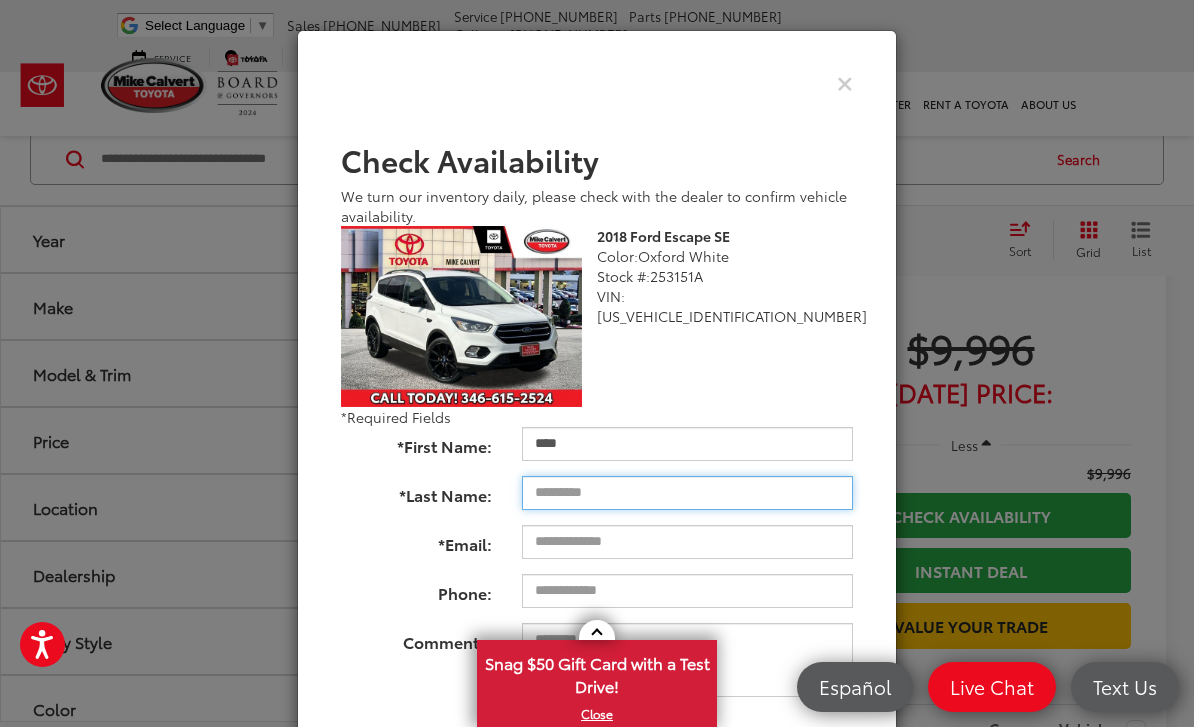 click on "*Last Name:" at bounding box center (687, 493) 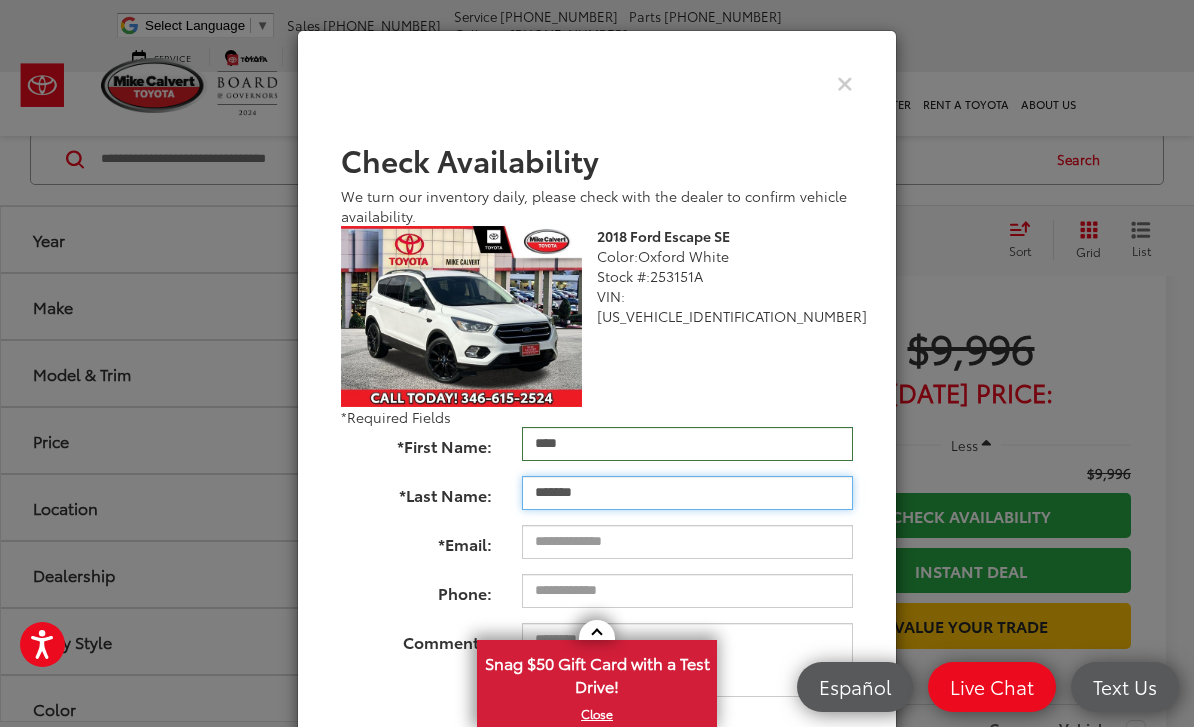 type on "*******" 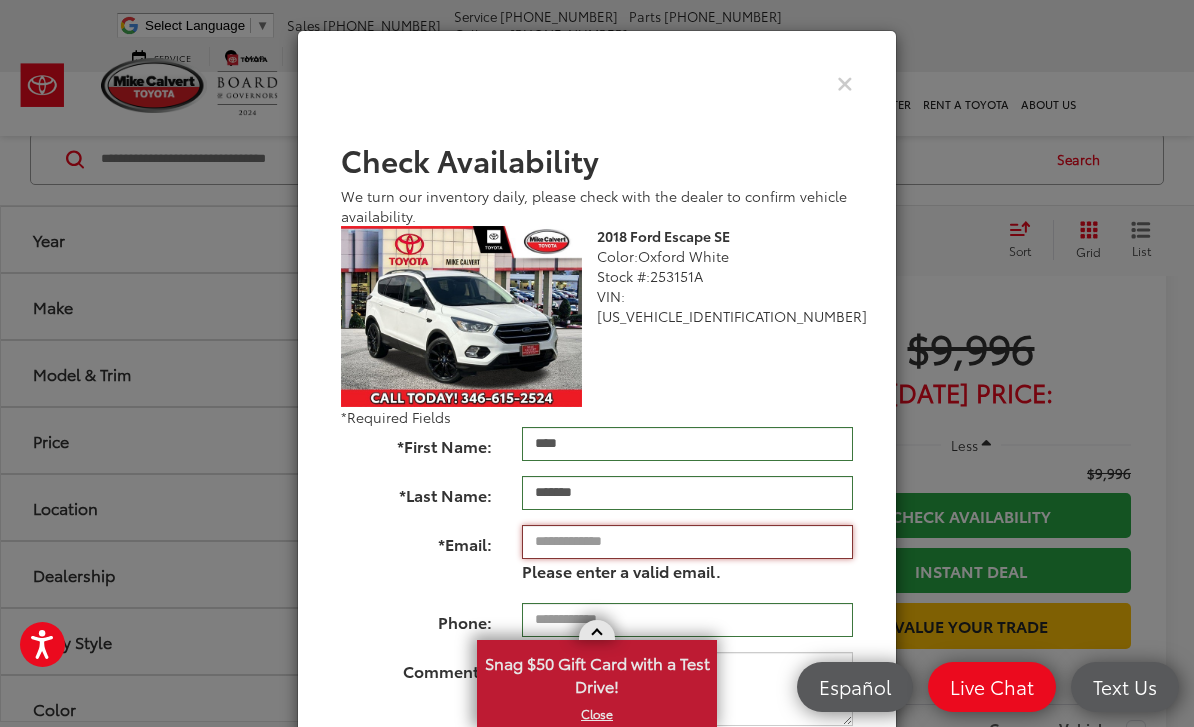 type on "**********" 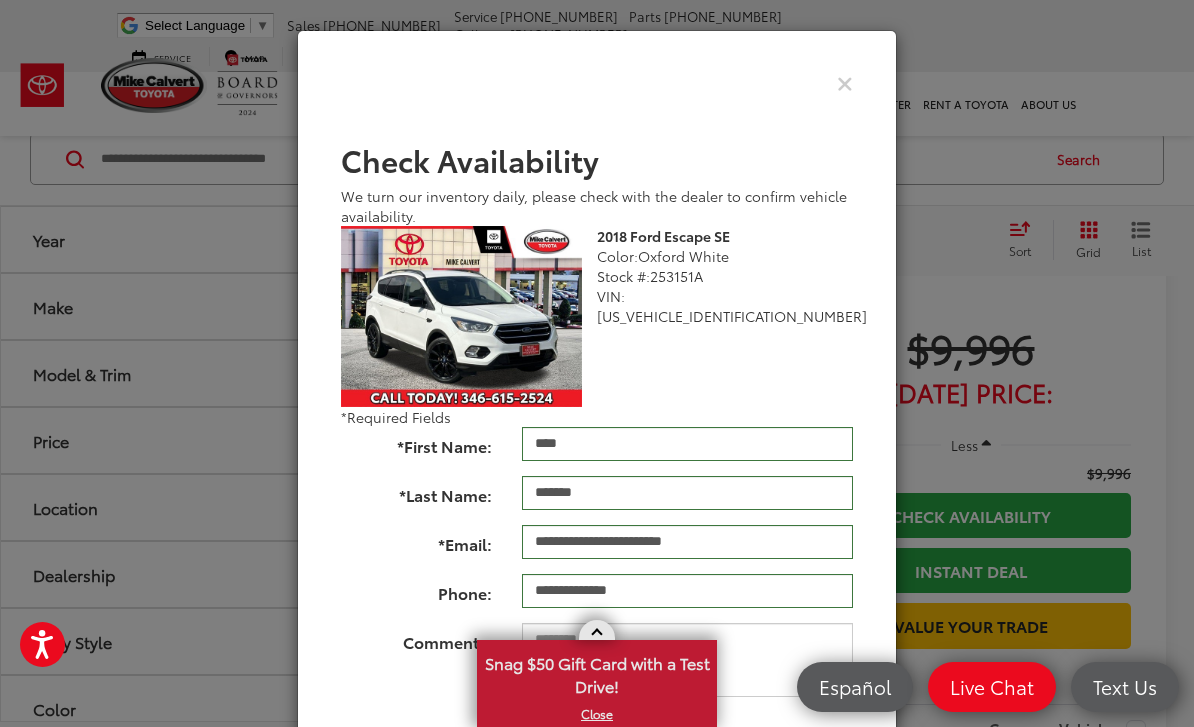 type on "**********" 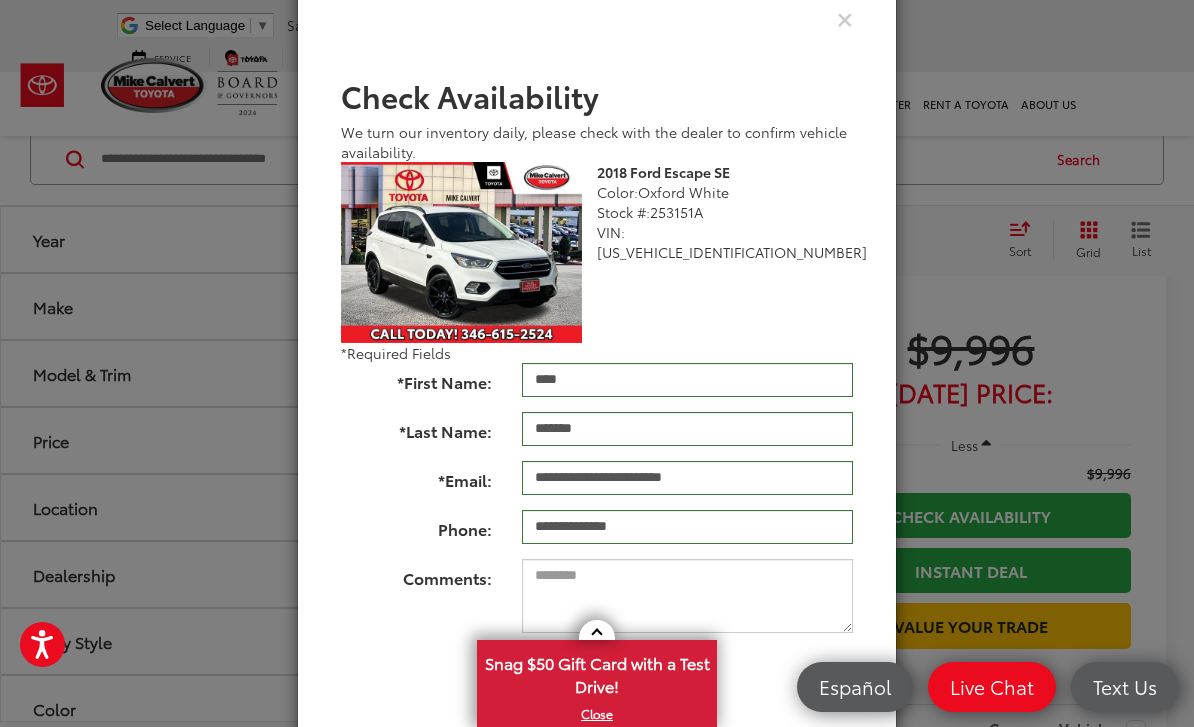 scroll, scrollTop: 63, scrollLeft: 0, axis: vertical 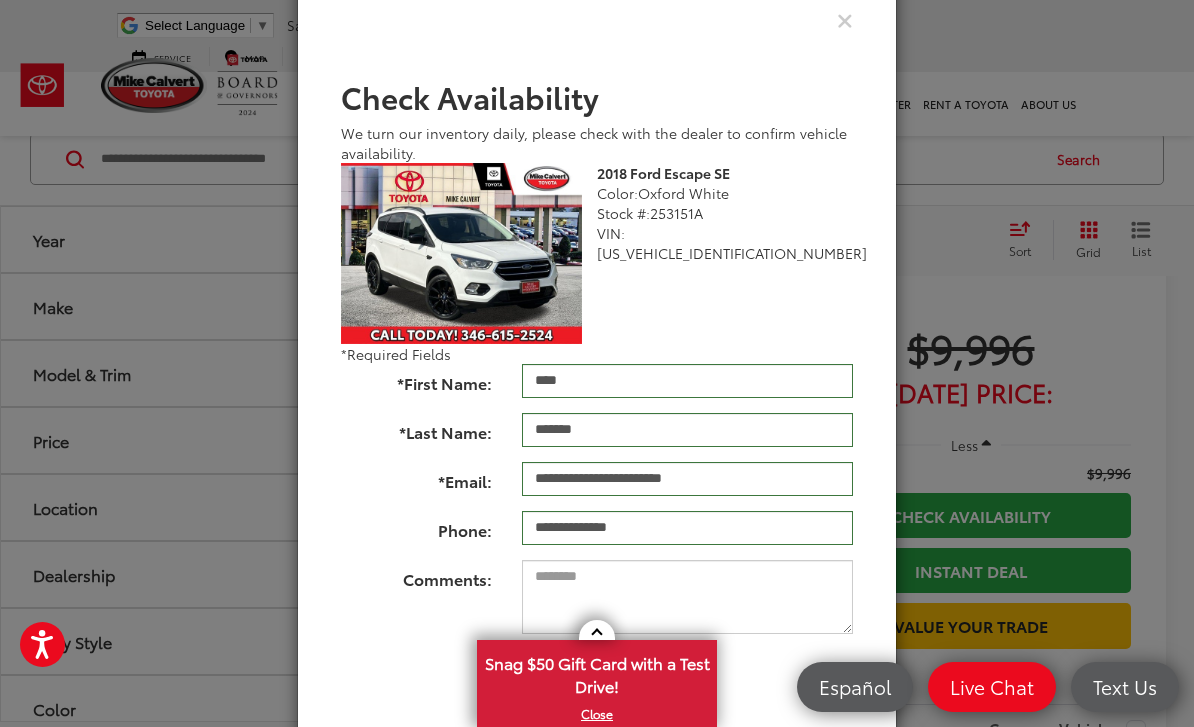 click on "Check Availability" at bounding box center (605, 683) 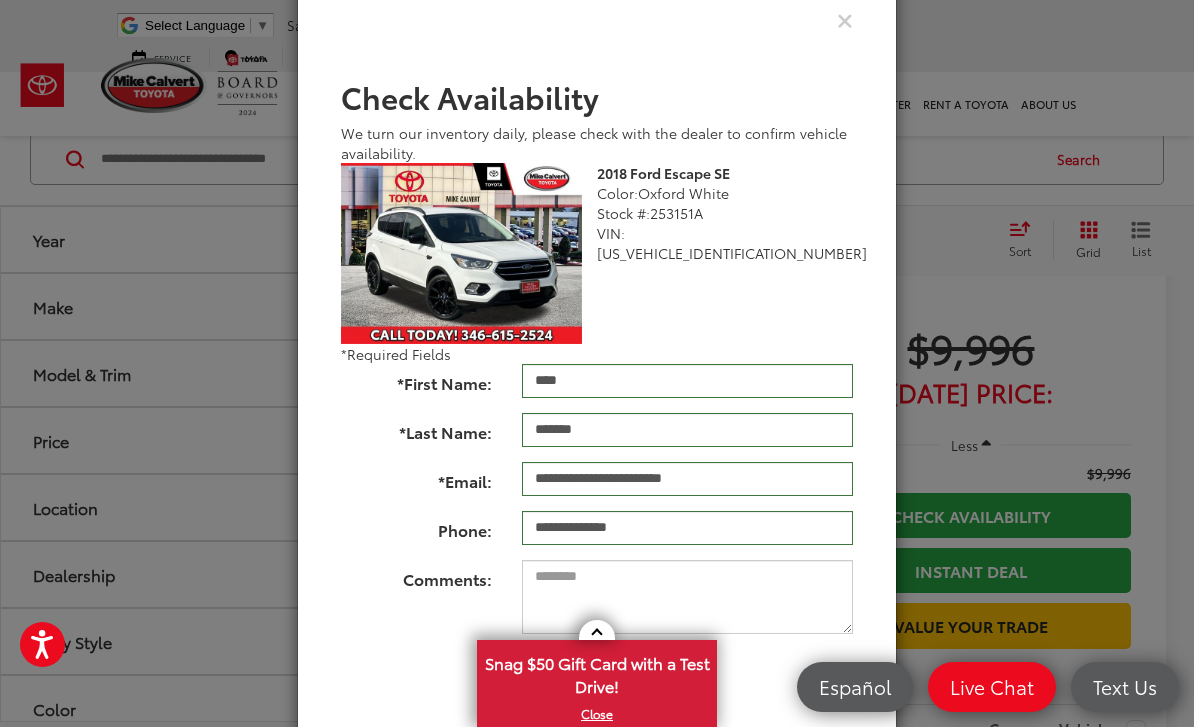 scroll, scrollTop: 0, scrollLeft: 0, axis: both 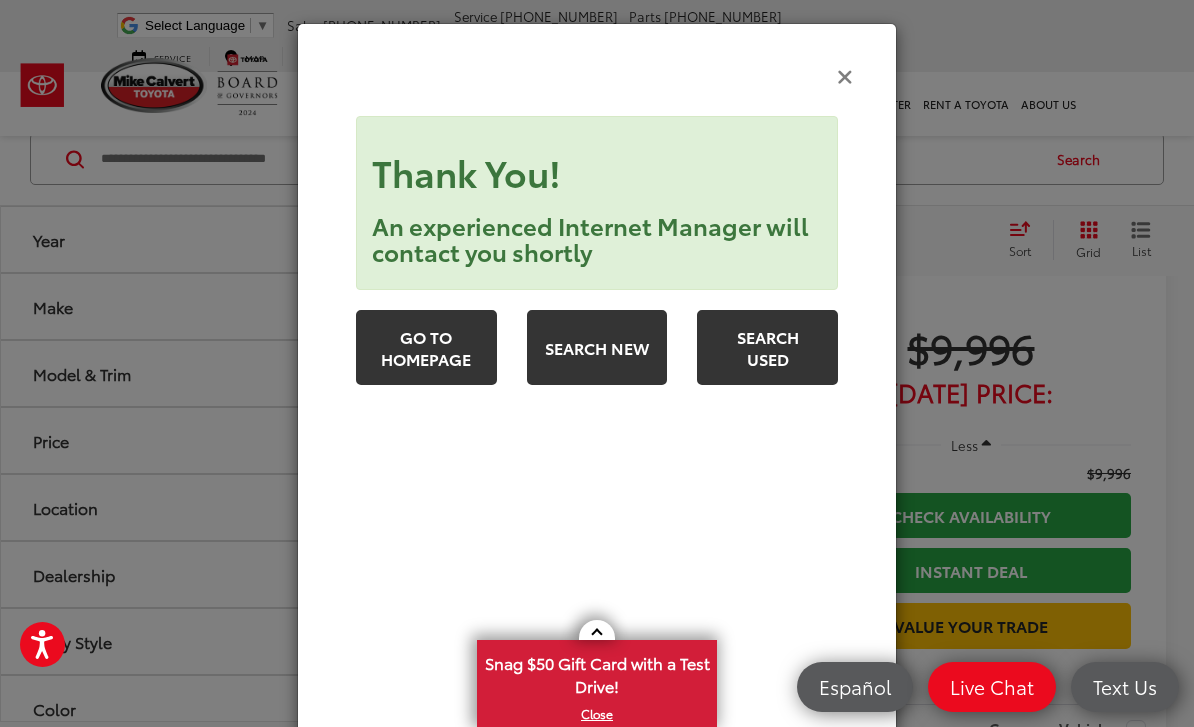 click at bounding box center [845, 75] 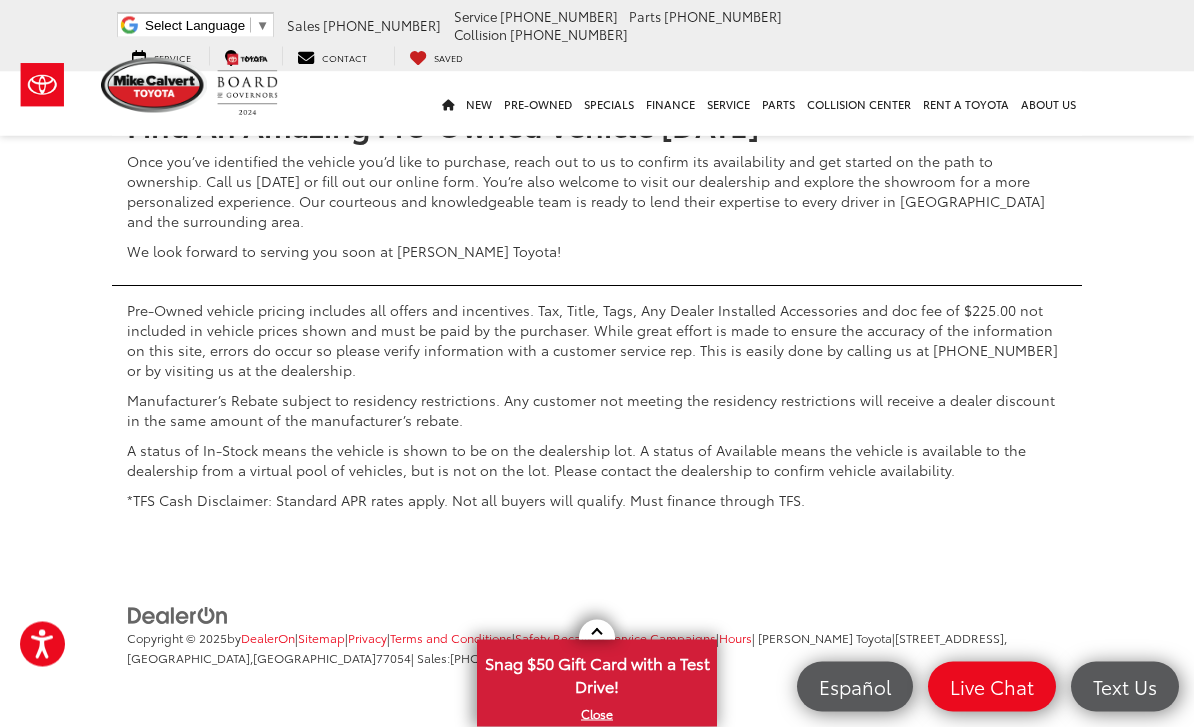 scroll, scrollTop: 8413, scrollLeft: 0, axis: vertical 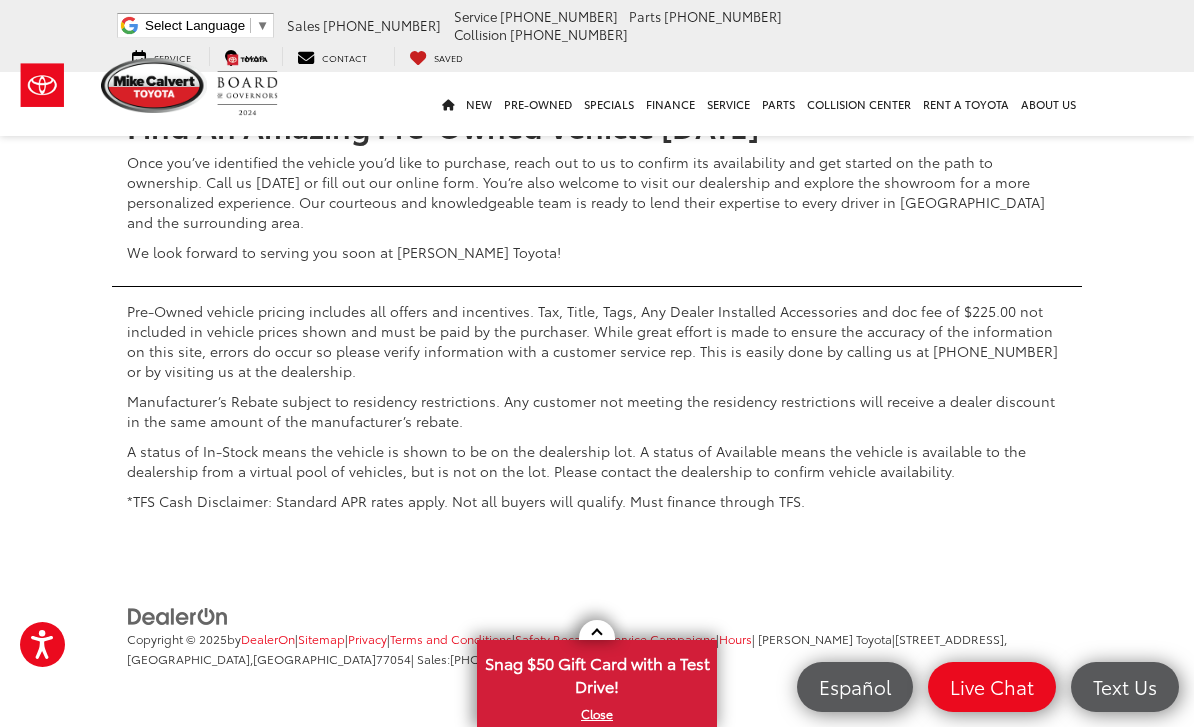 click on "3" at bounding box center (838, -396) 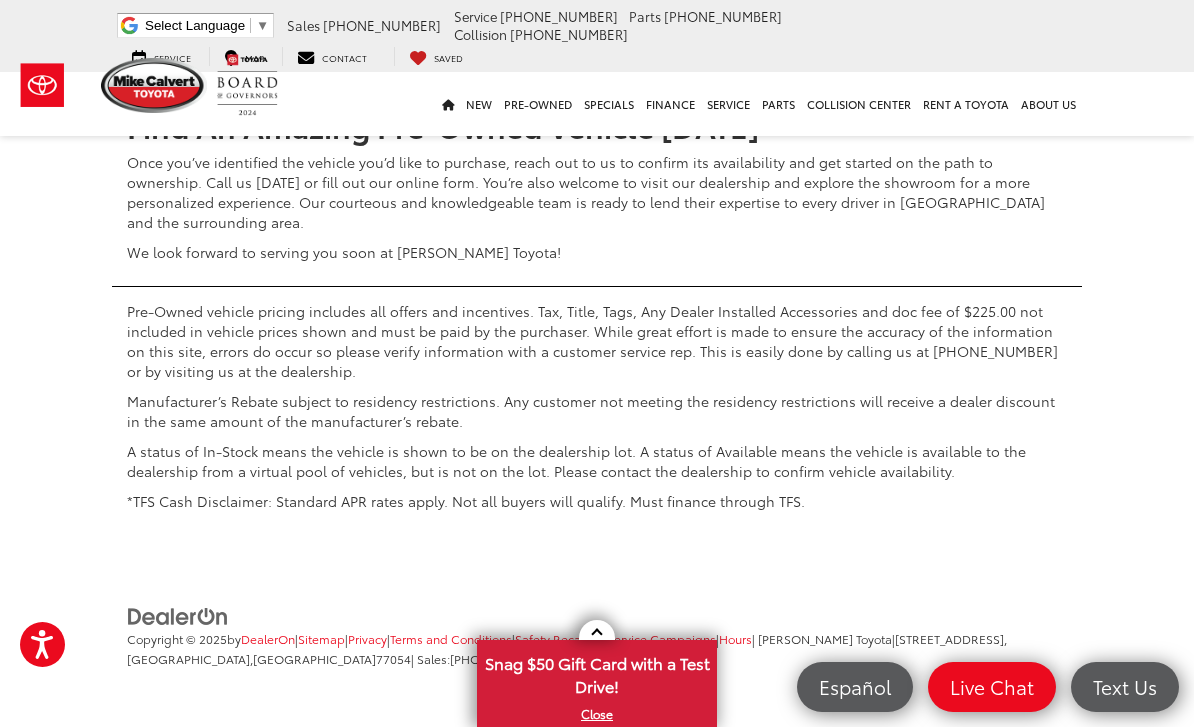 scroll, scrollTop: 8363, scrollLeft: 0, axis: vertical 